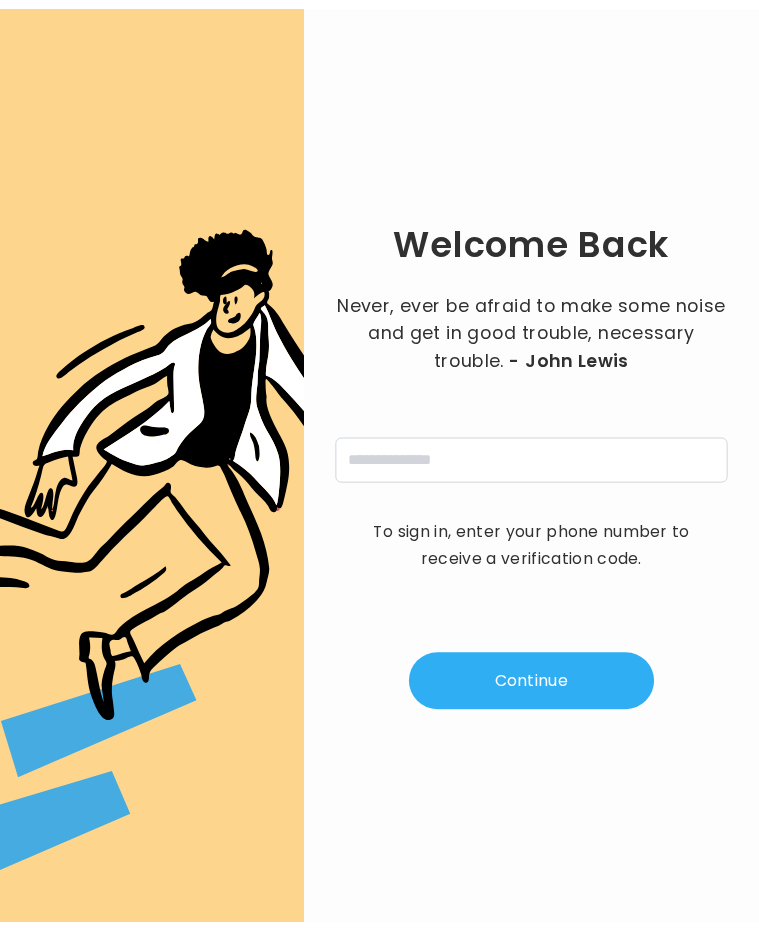 scroll, scrollTop: 0, scrollLeft: 0, axis: both 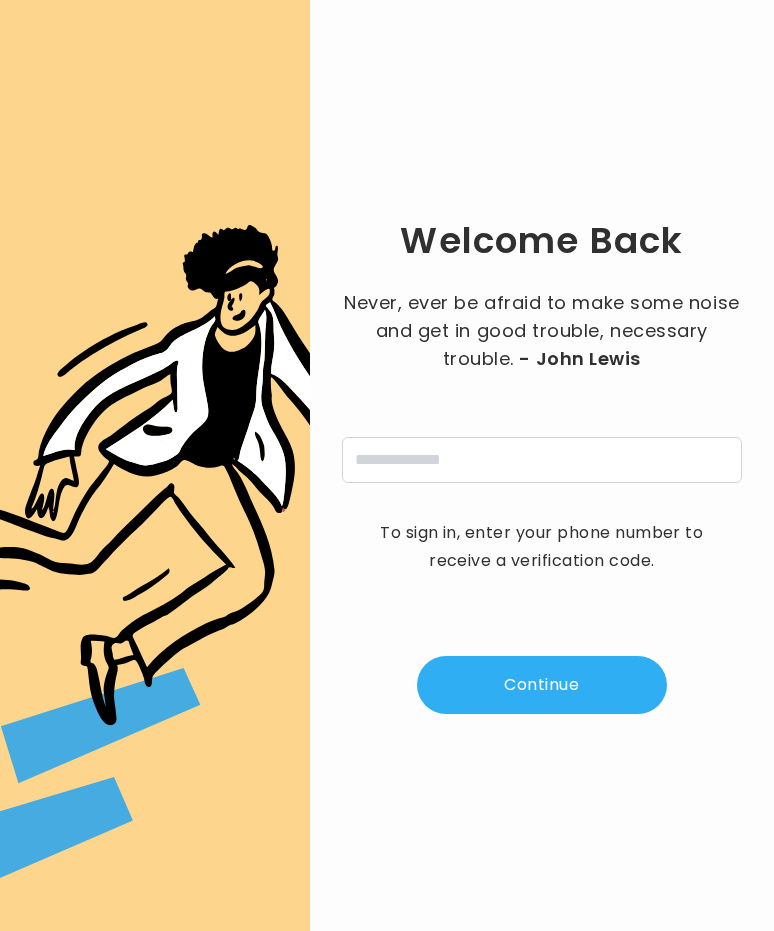 click on "Never, ever be afraid to make some noise and get in good trouble, necessary trouble. - [FIRST] [LAST]" at bounding box center (542, 386) 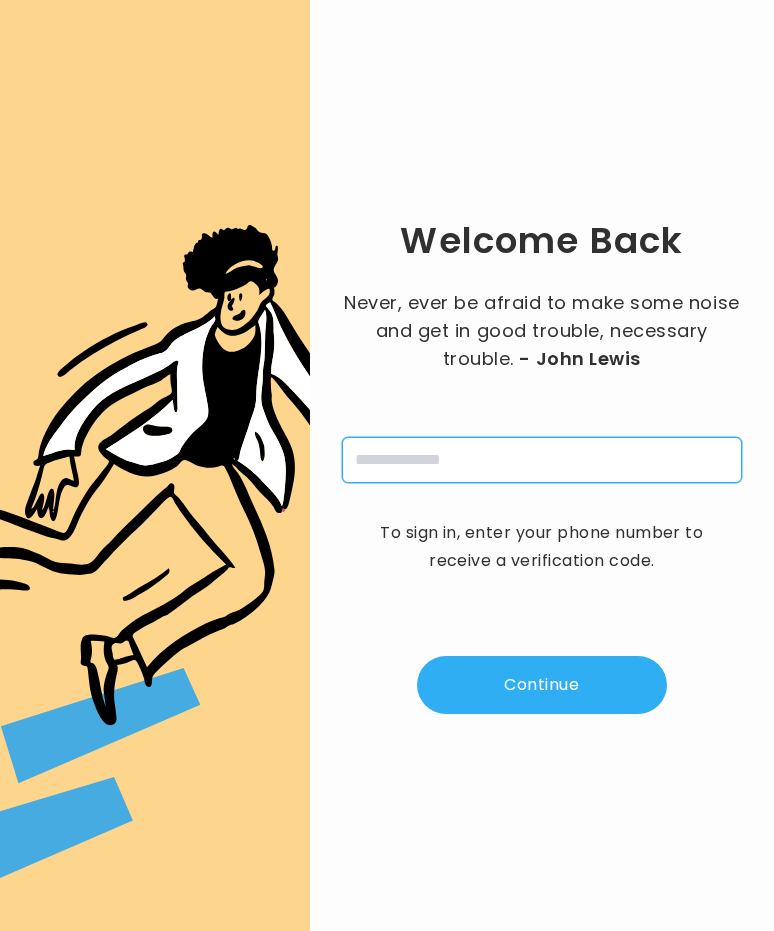 click at bounding box center (542, 460) 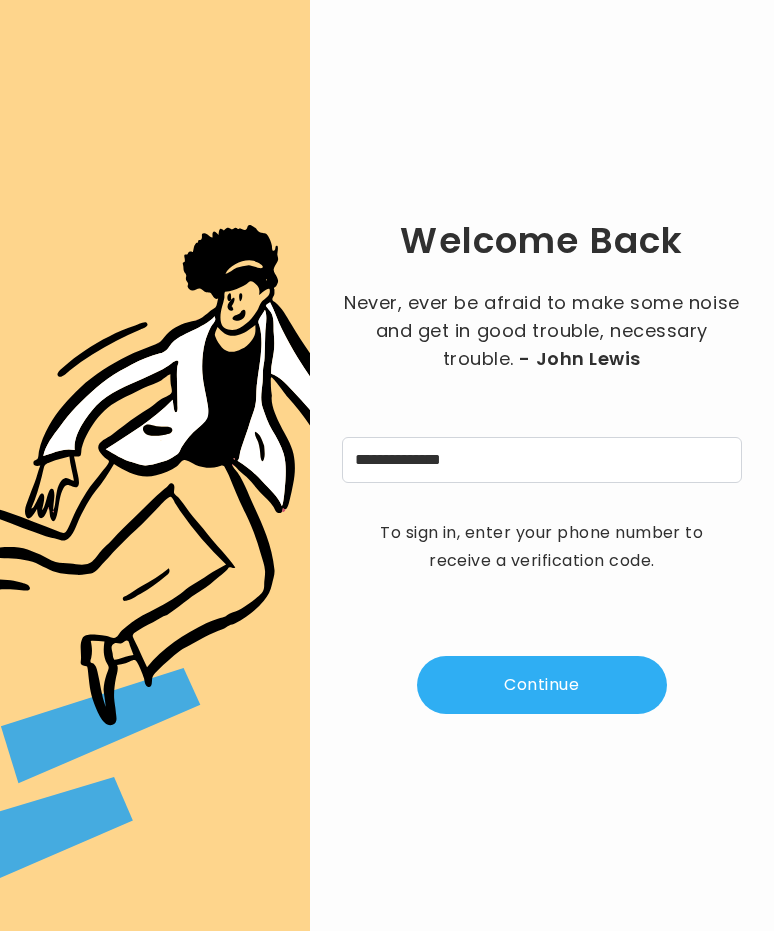 click on "Continue" at bounding box center [542, 685] 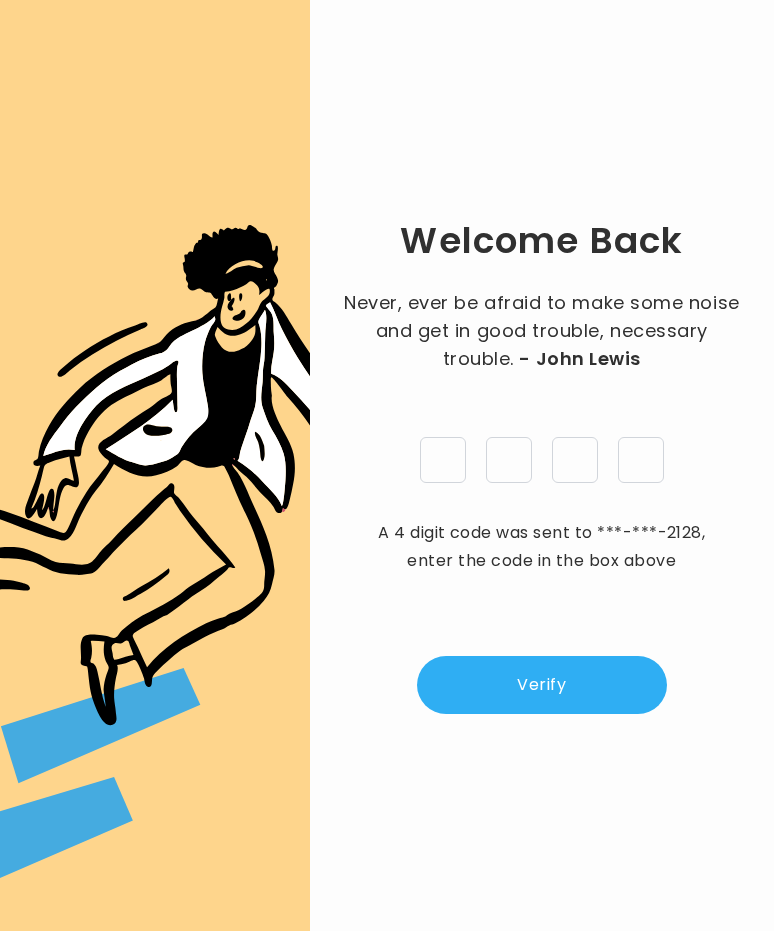 type on "*" 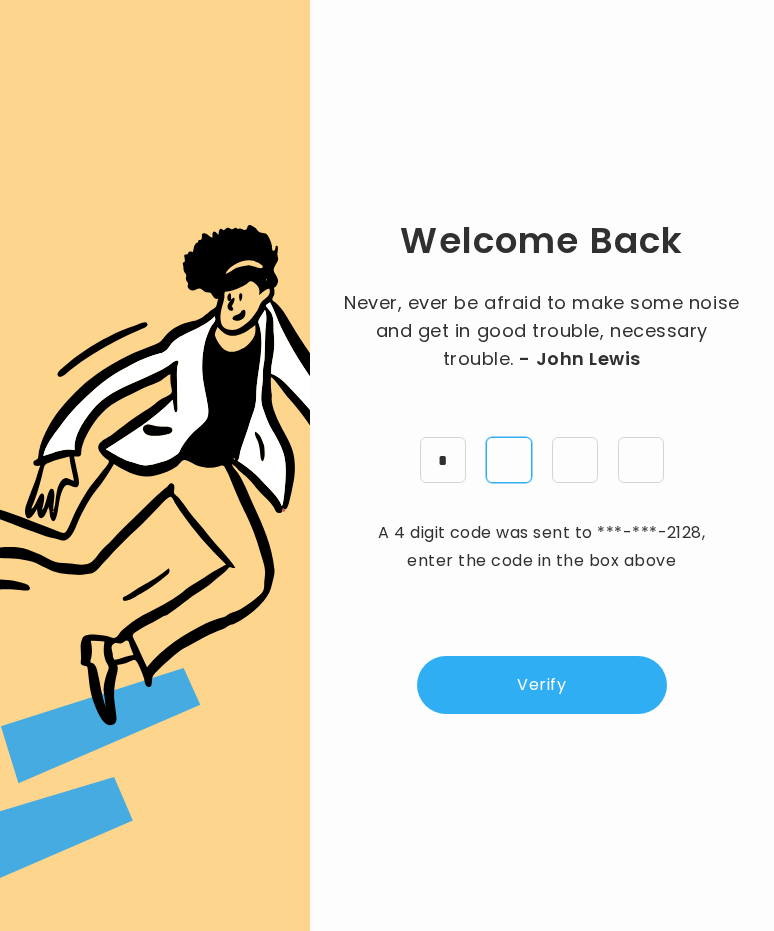 type on "*" 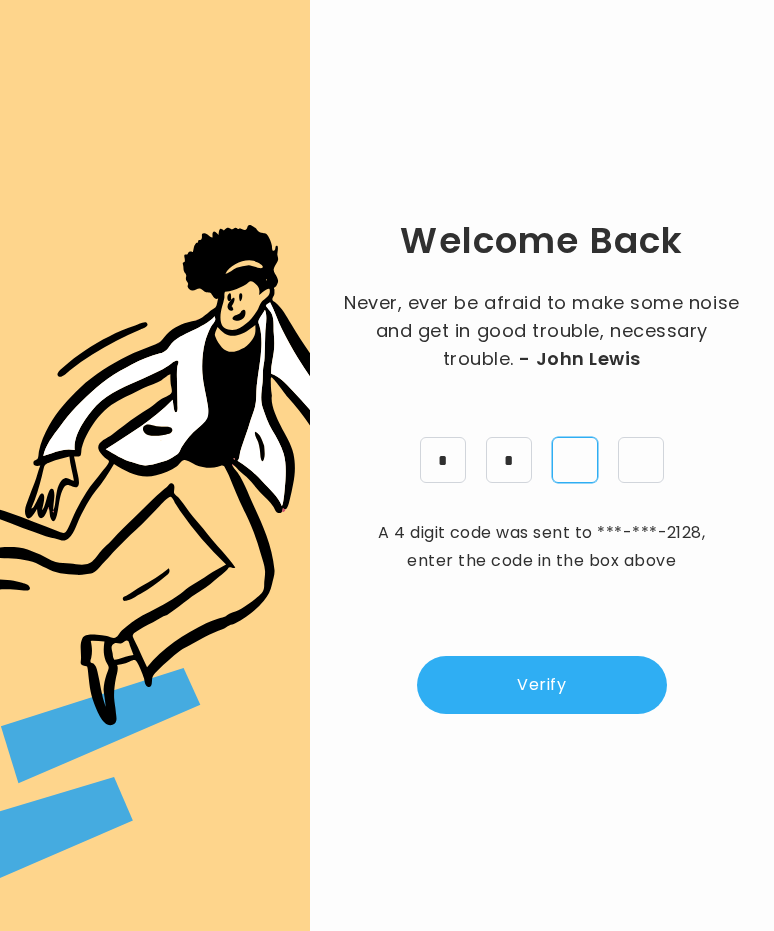 type on "*" 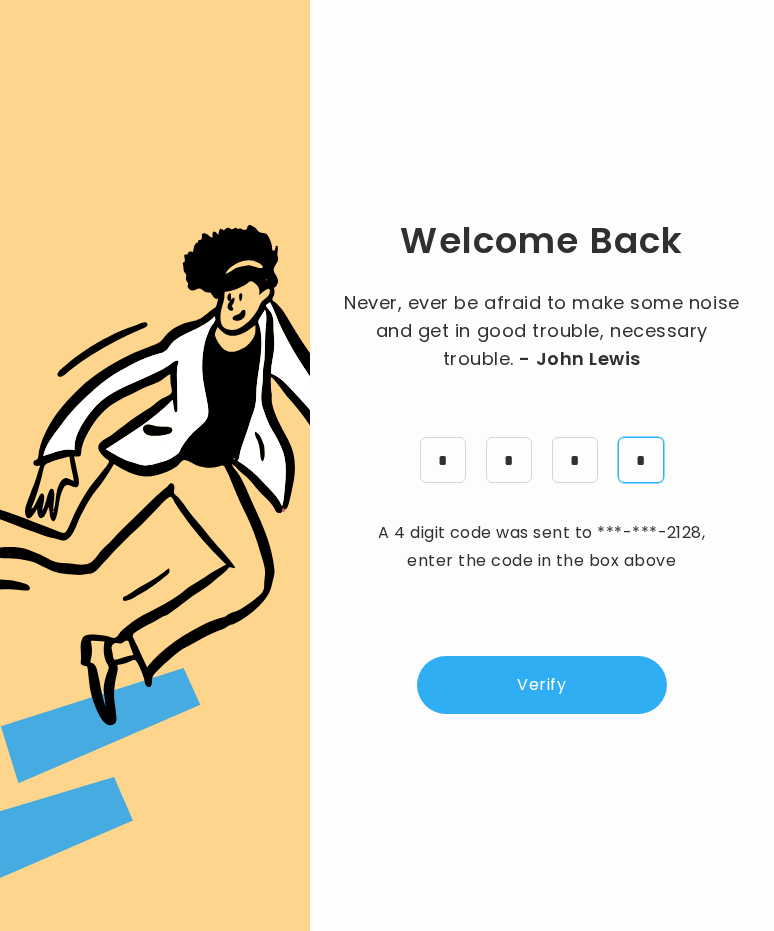 type on "*" 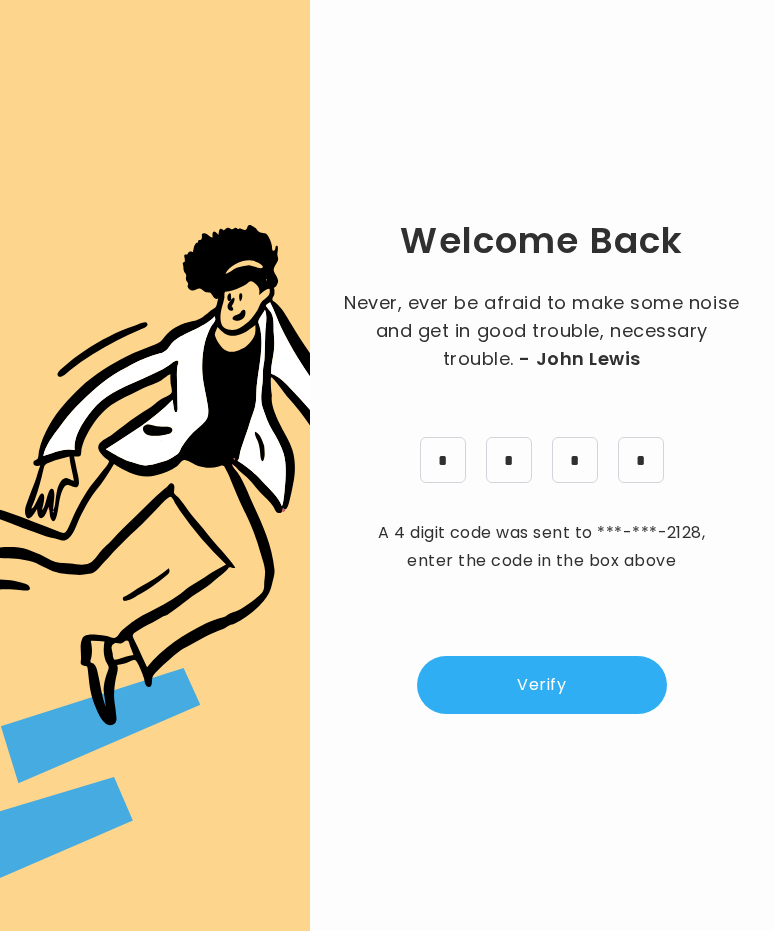 click on "Verify" at bounding box center (542, 685) 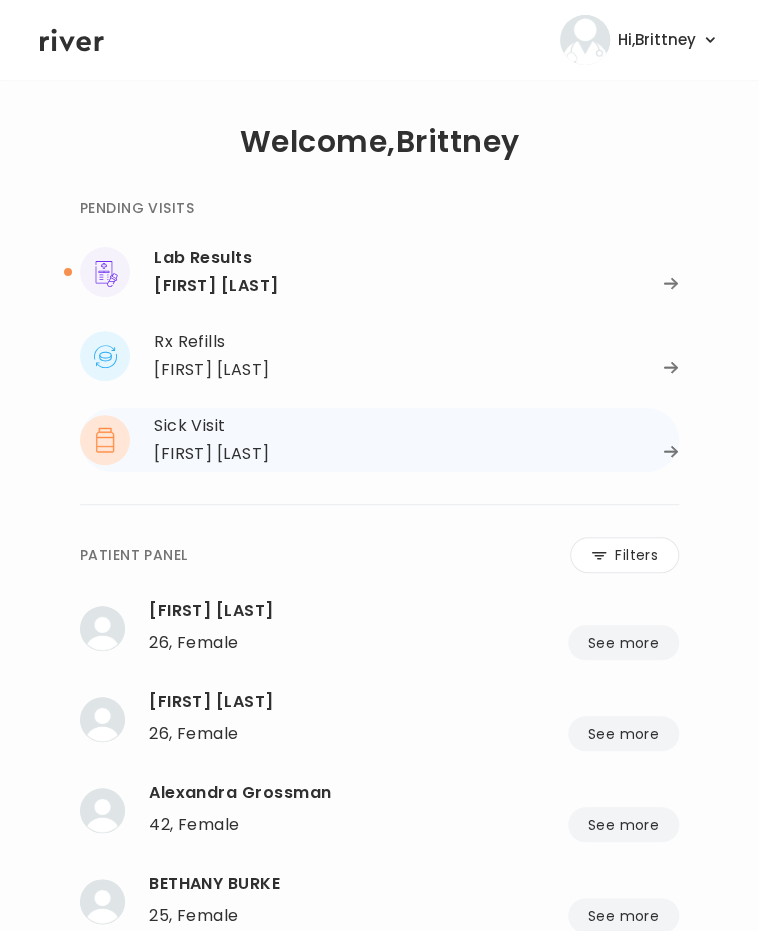 click on "[FIRST] [LAST]" at bounding box center (416, 454) 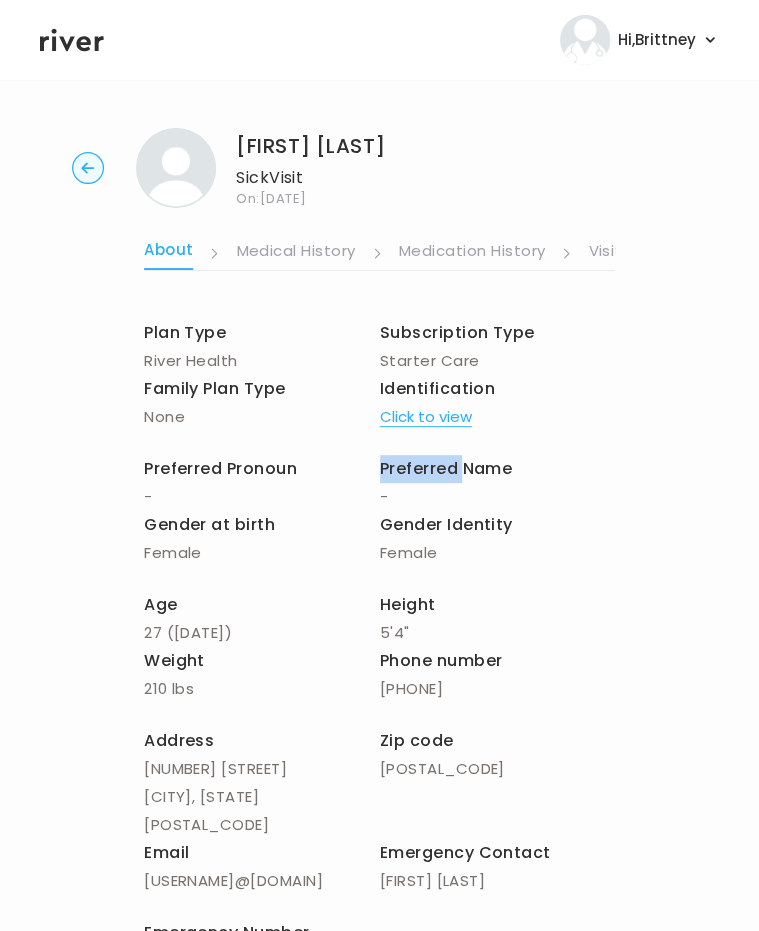 click on "Plan Type River Health Subscription Type Starter Care Family Plan Type None Identification Click to view Preferred Pronoun - Preferred Name - Gender at birth Female Gender Identity Female Age [AGE] ( [DATE] ) Height 5'4" Weight 210 lbs Phone number [PHONE] Address [NUMBER] [STREET] [CITY], [STATE] [POSTAL_CODE] Zip code [POSTAL_CODE] Email [USERNAME]@[DOMAIN] Emergency Contact [FIRST] [LAST] Emergency Number [PHONE] Identification Click to view" at bounding box center (379, 647) 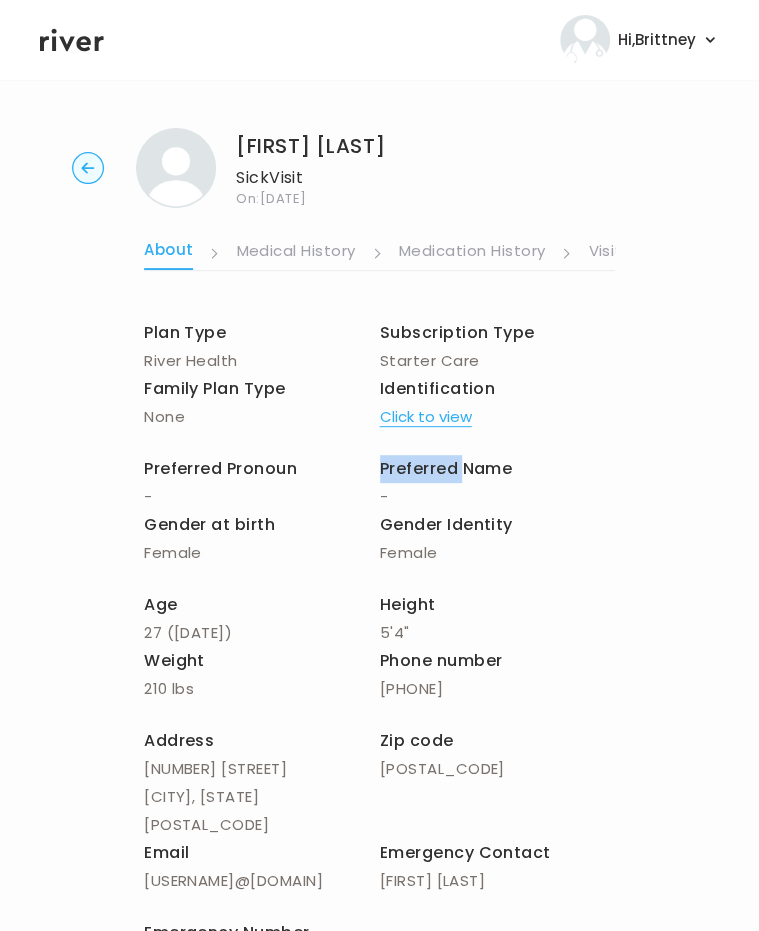 scroll, scrollTop: 0, scrollLeft: 608, axis: horizontal 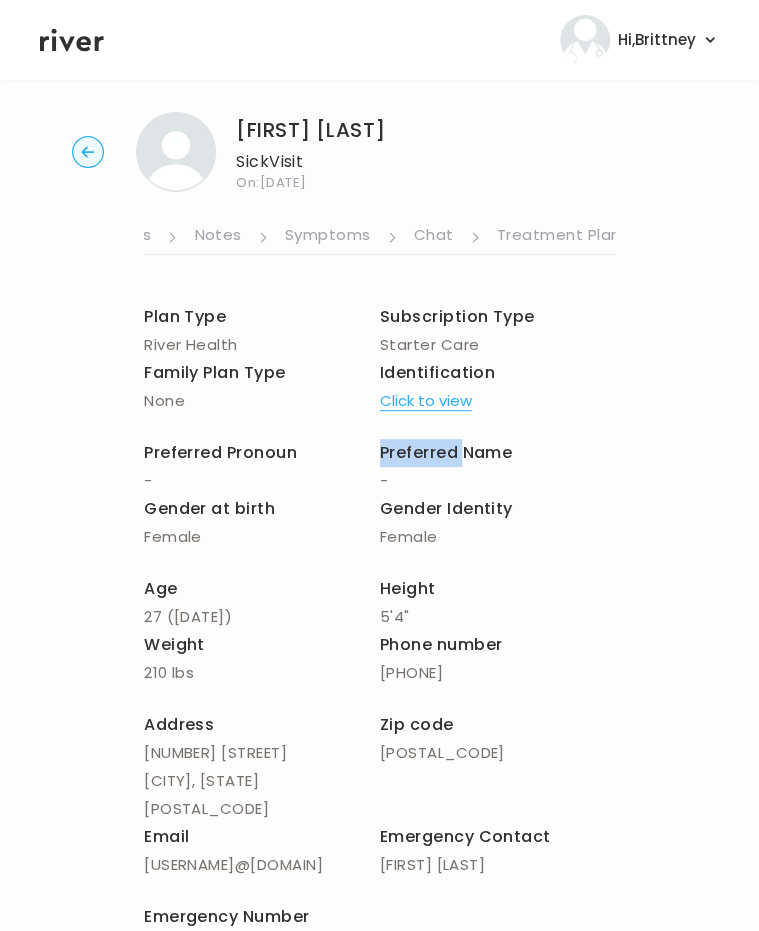 click on "Treatment Plan" at bounding box center (559, 237) 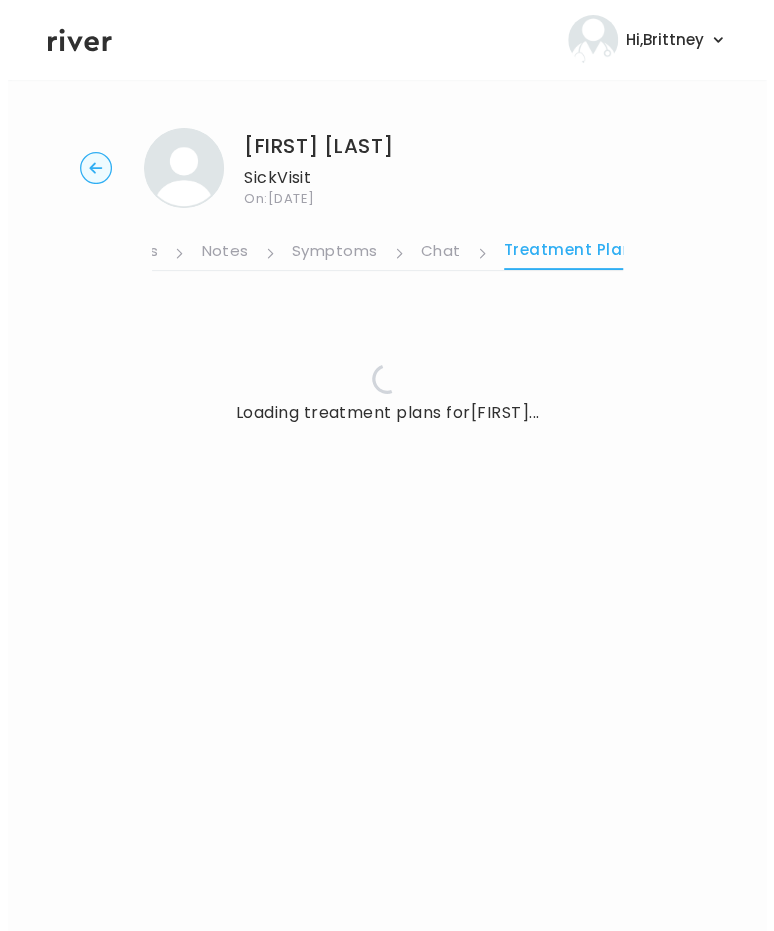 scroll, scrollTop: 0, scrollLeft: 0, axis: both 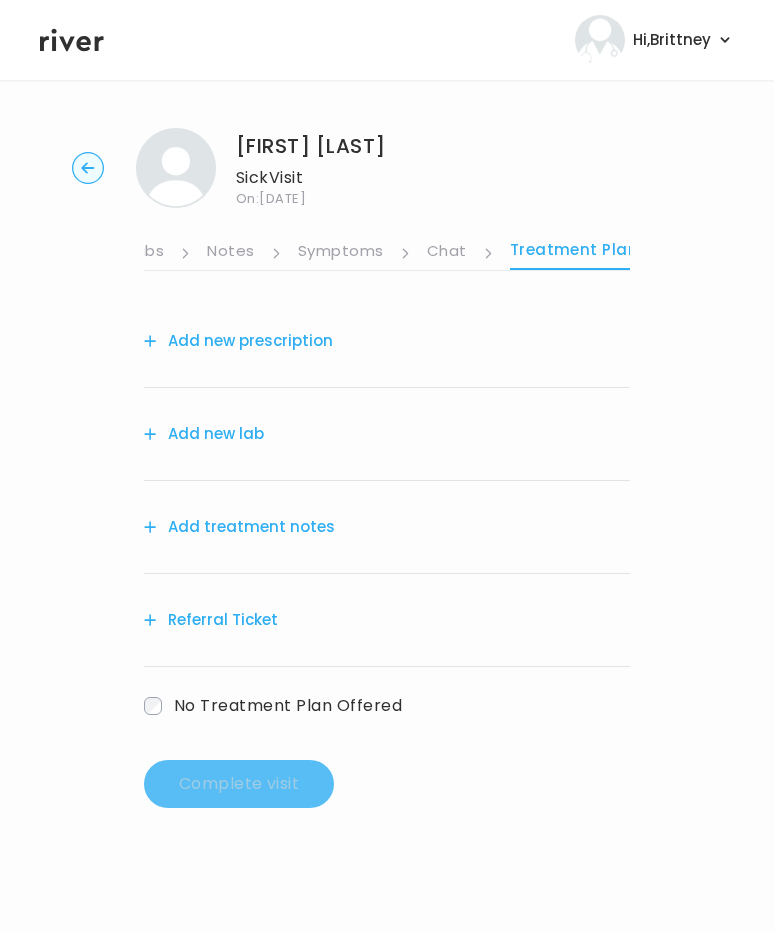 click on "Add treatment notes" at bounding box center [239, 527] 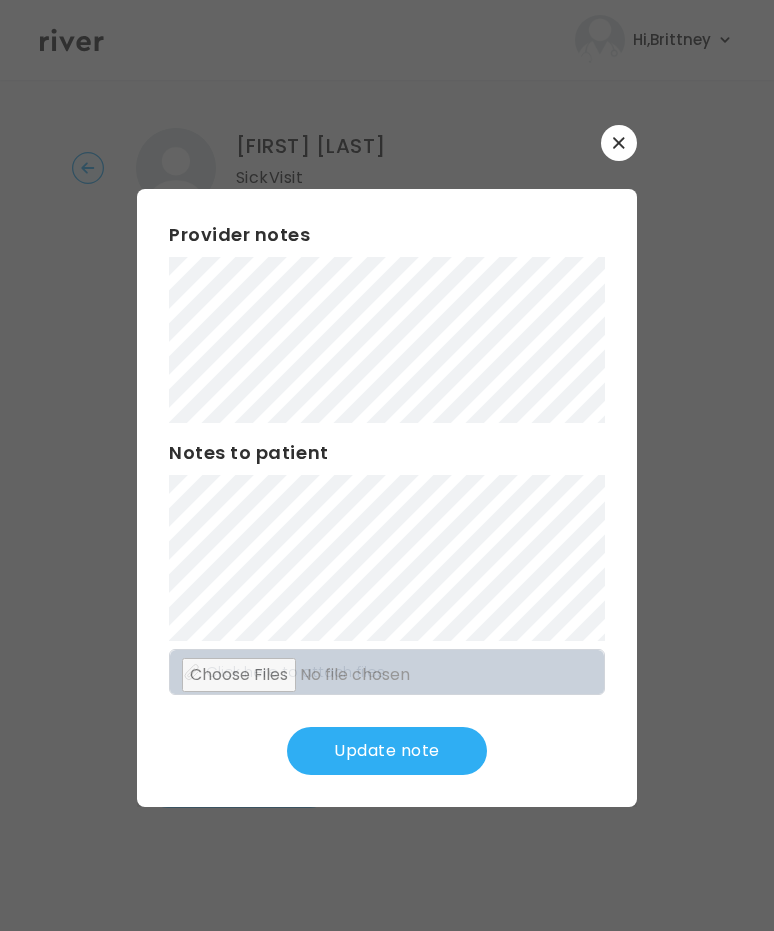 click on "Update note" at bounding box center [387, 751] 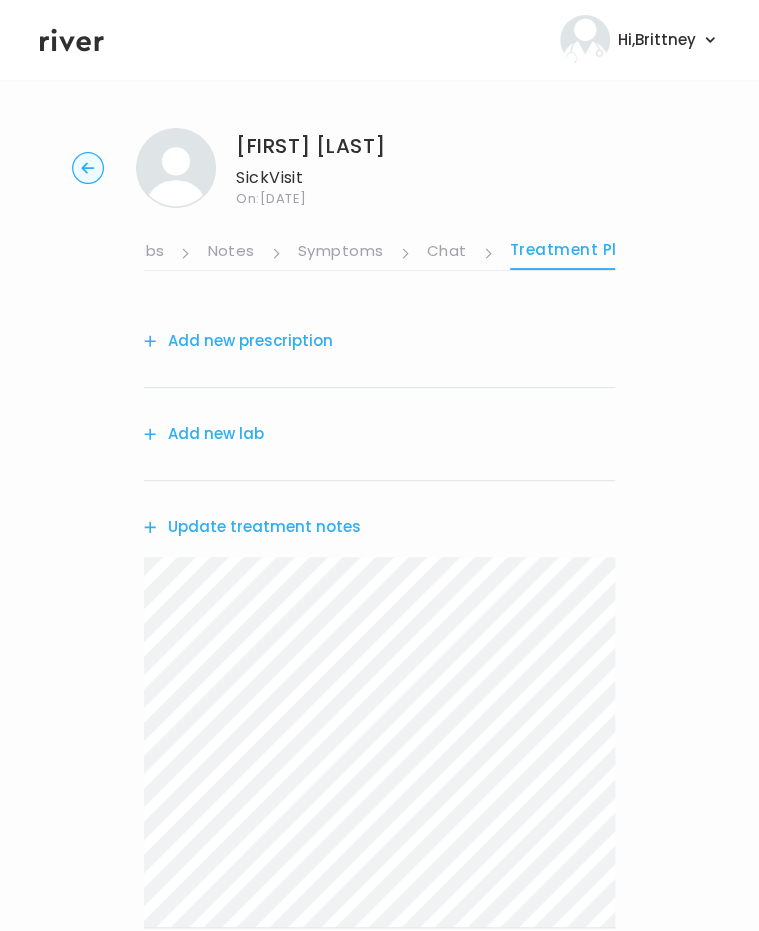 click on "Add new prescription" at bounding box center [238, 341] 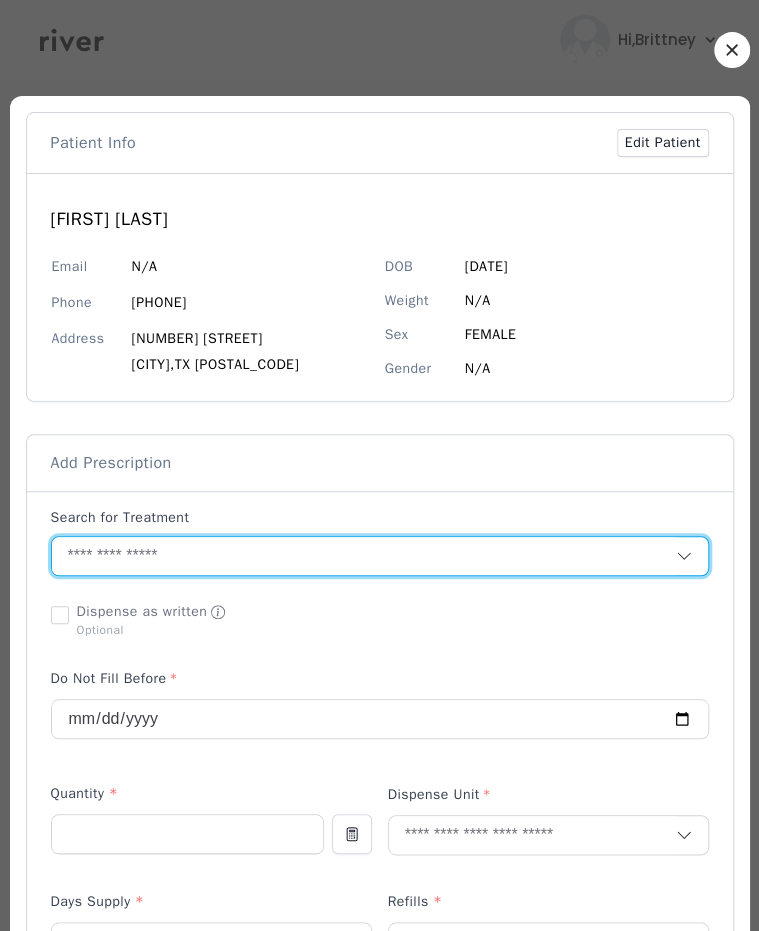 click at bounding box center (364, 556) 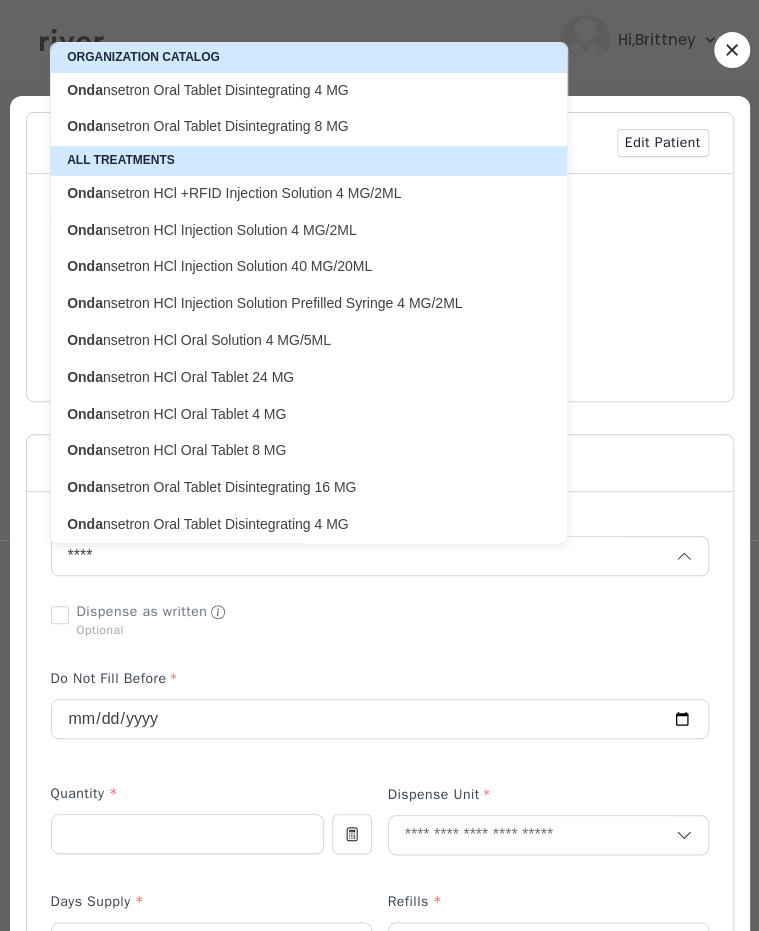 click on "Onda nsetron HCl Oral Tablet 4 MG" at bounding box center (297, 414) 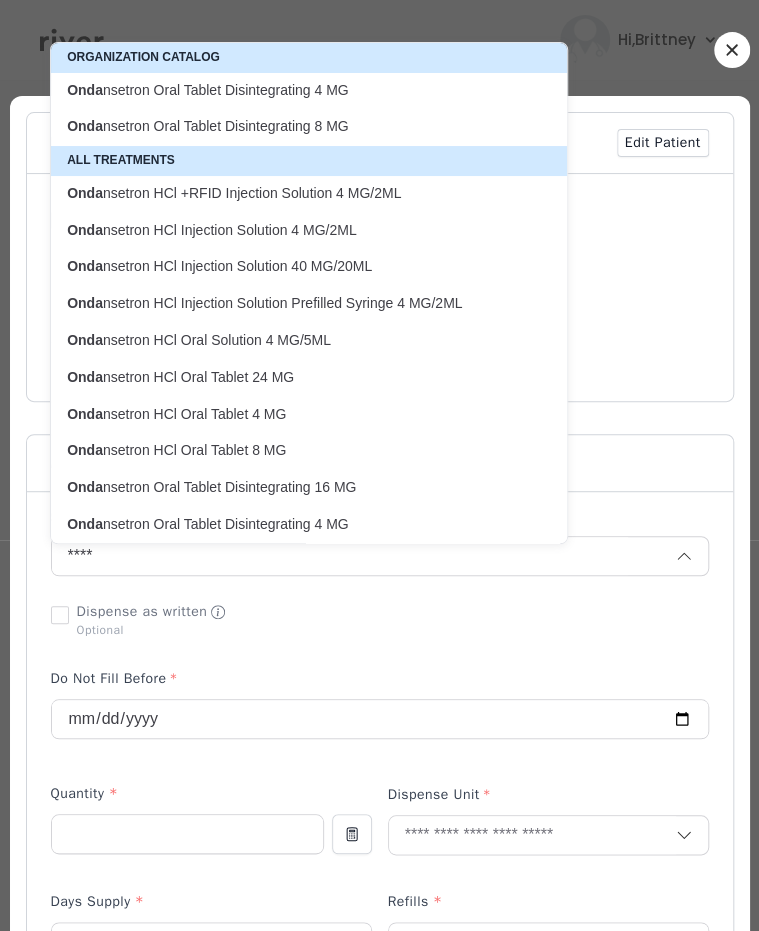 type on "**********" 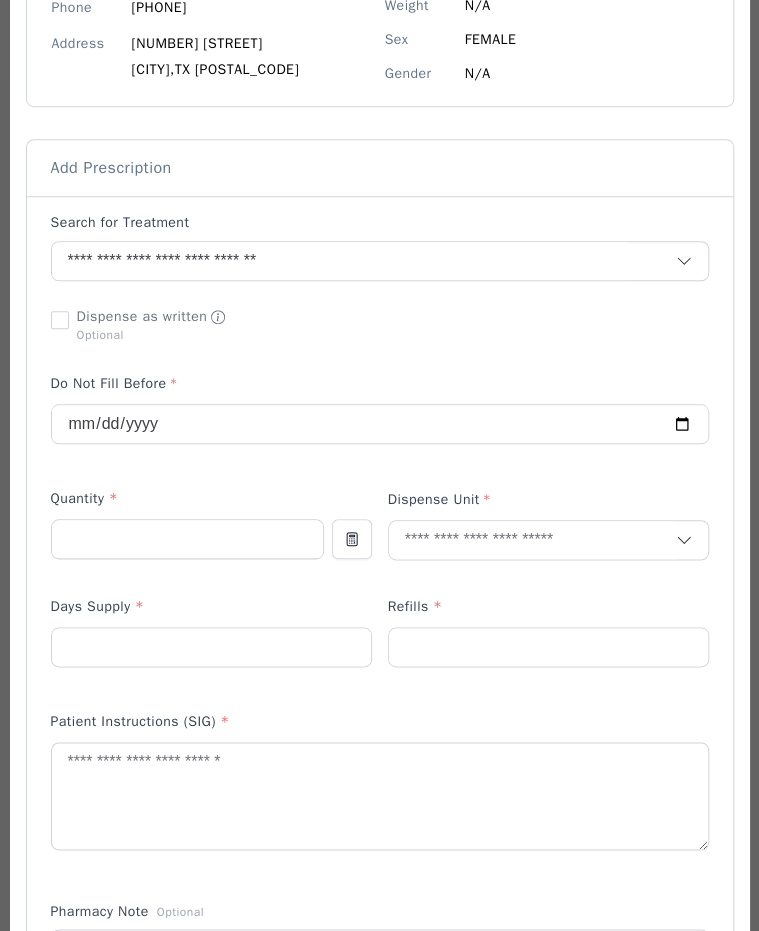 scroll, scrollTop: 296, scrollLeft: 0, axis: vertical 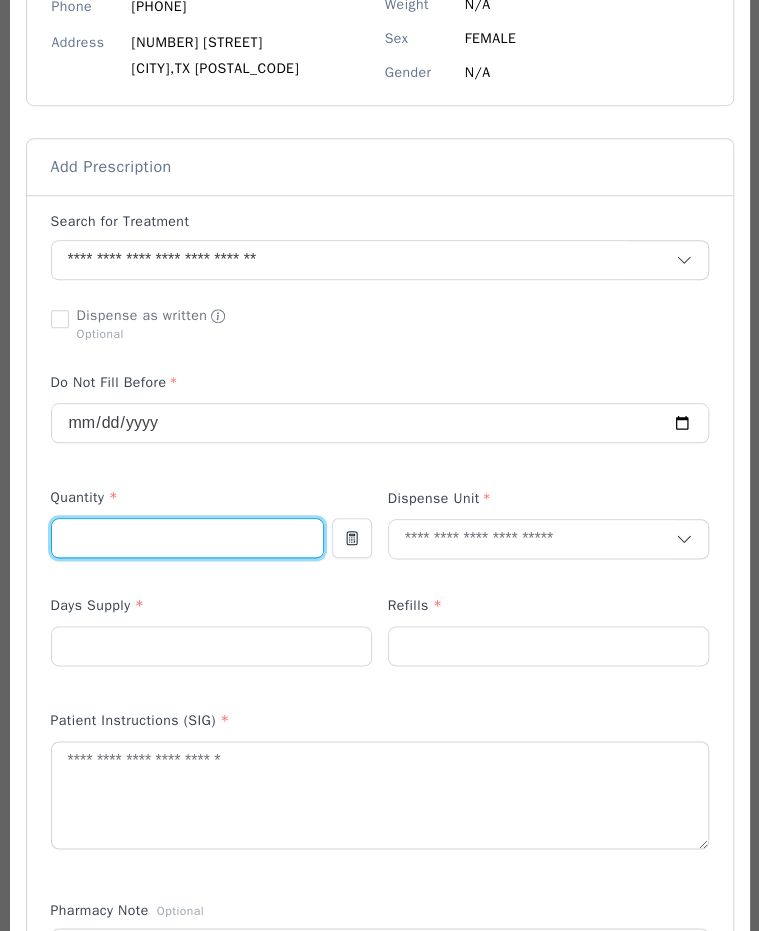 click at bounding box center (187, 538) 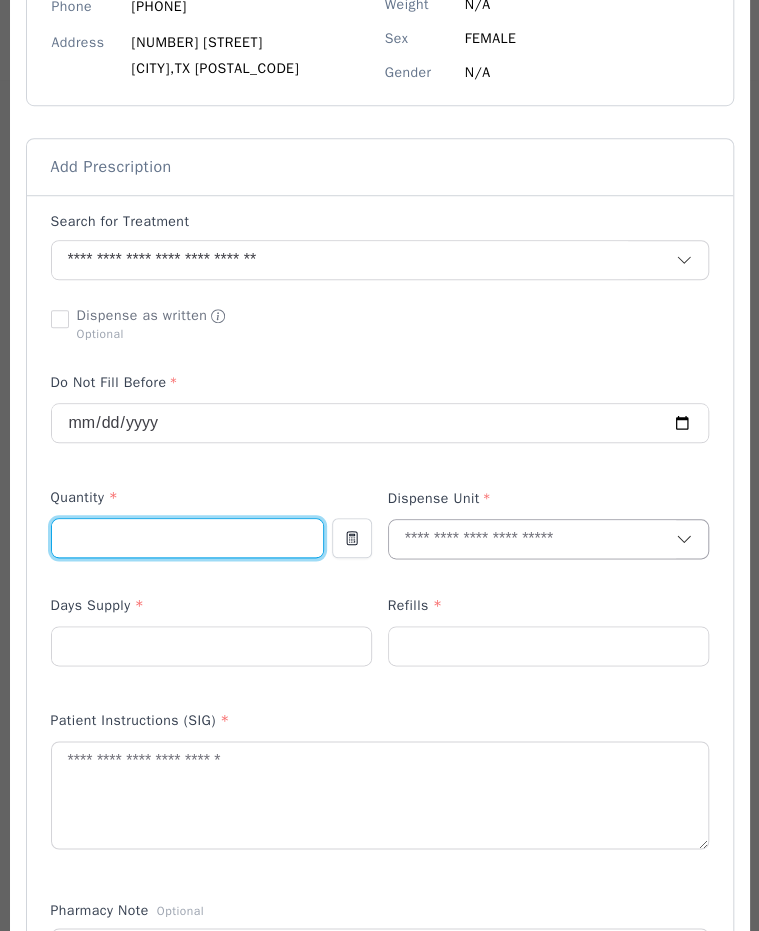 type on "**" 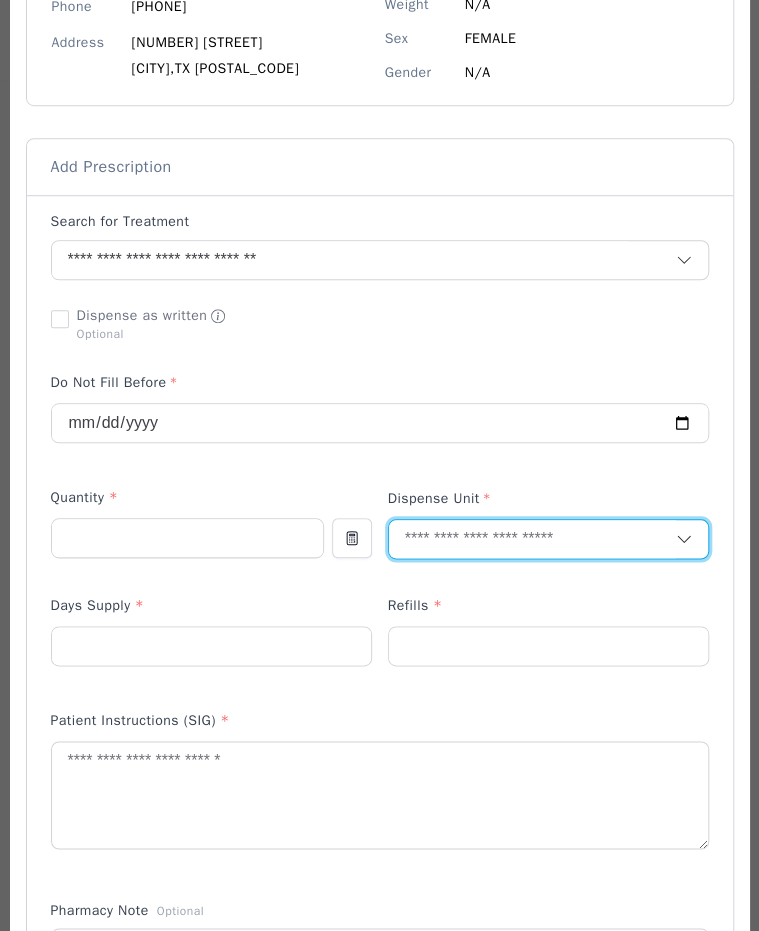 click at bounding box center [532, 539] 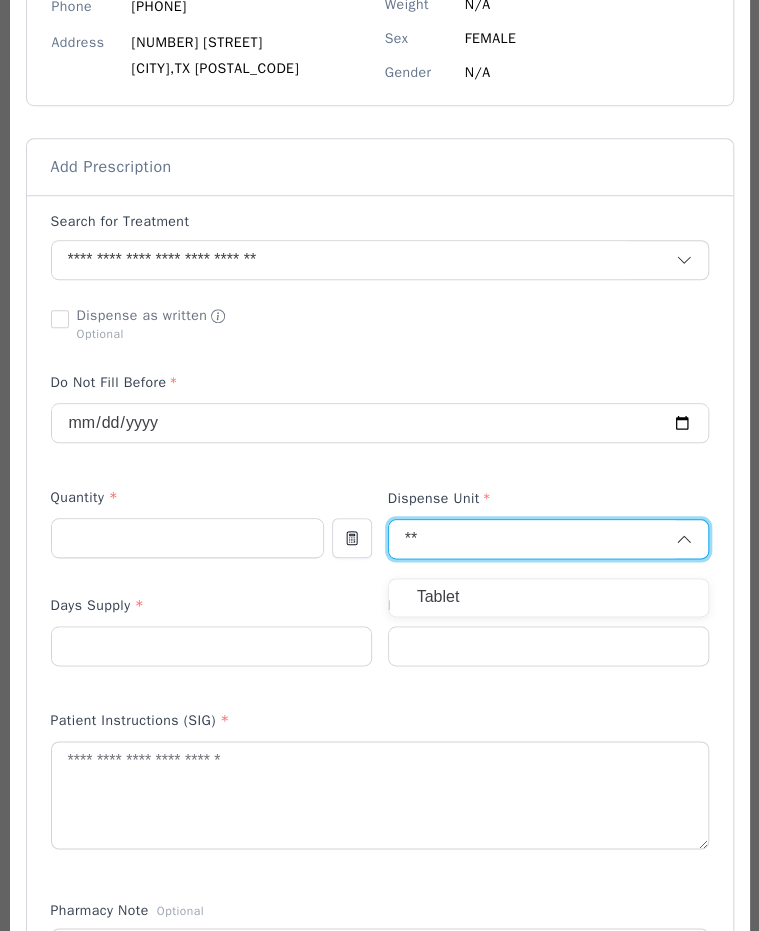 type on "**" 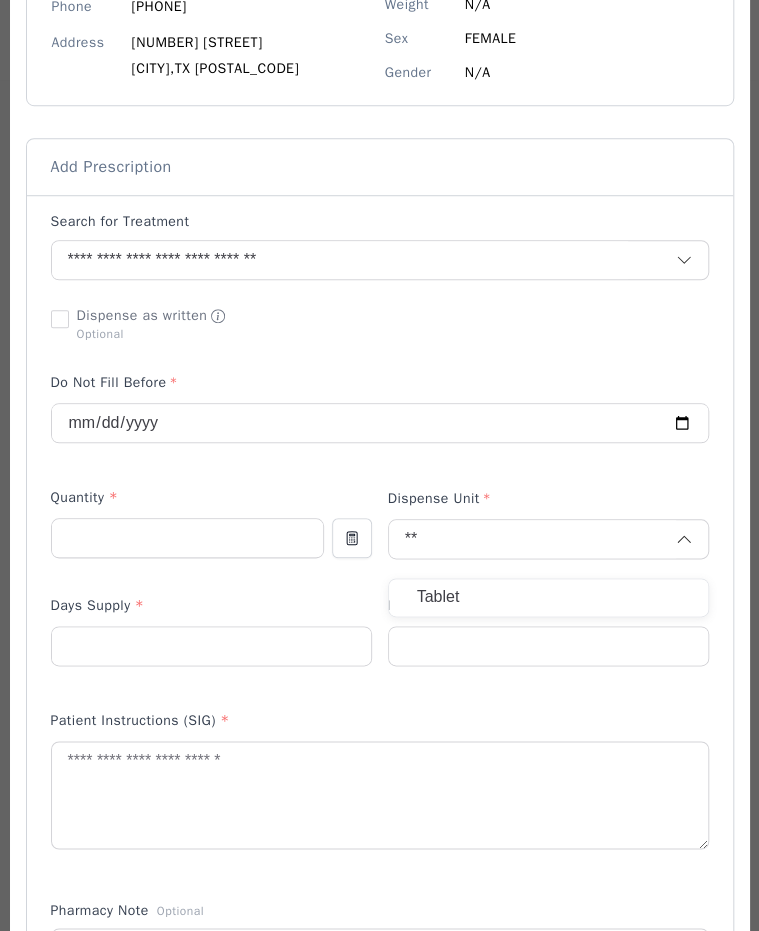 click on "Tablet" at bounding box center (548, 597) 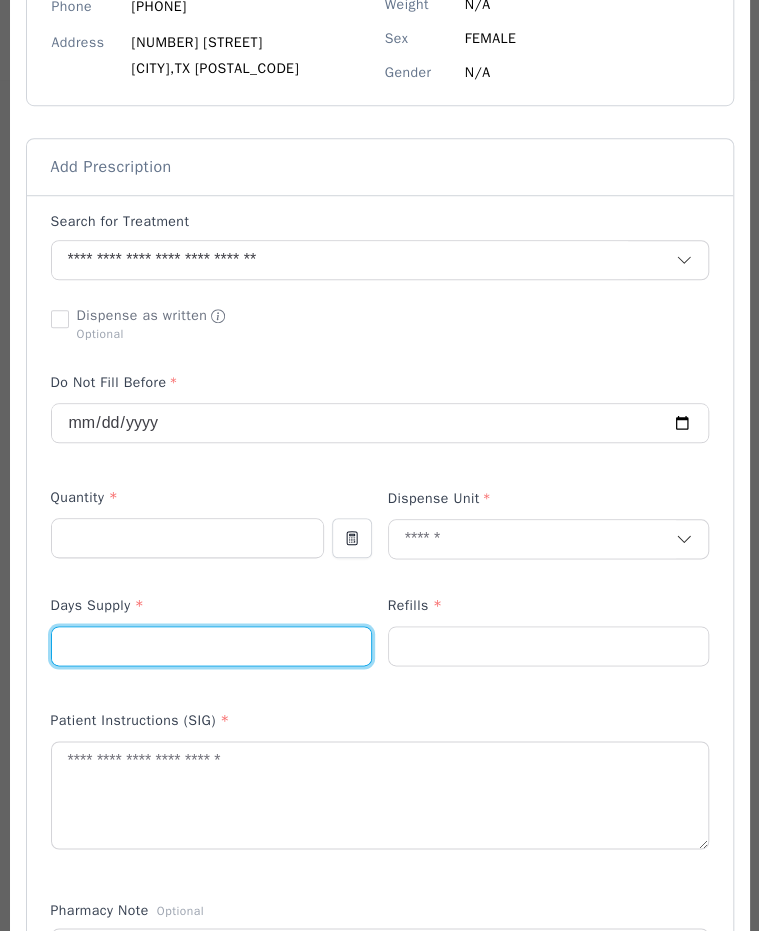 click at bounding box center (211, 646) 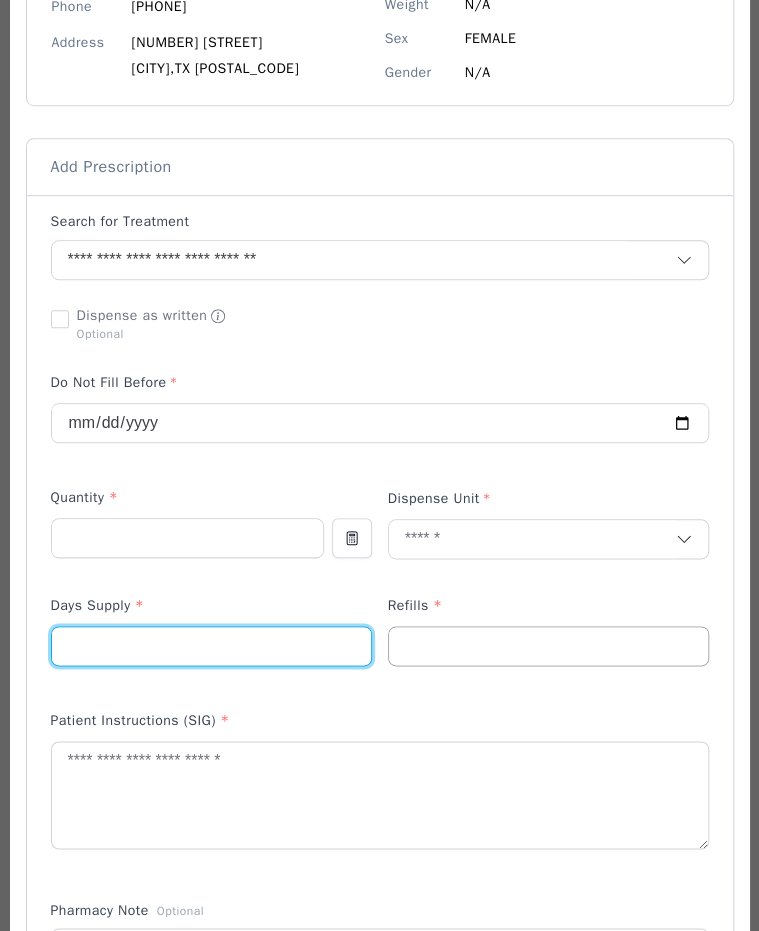 type on "*" 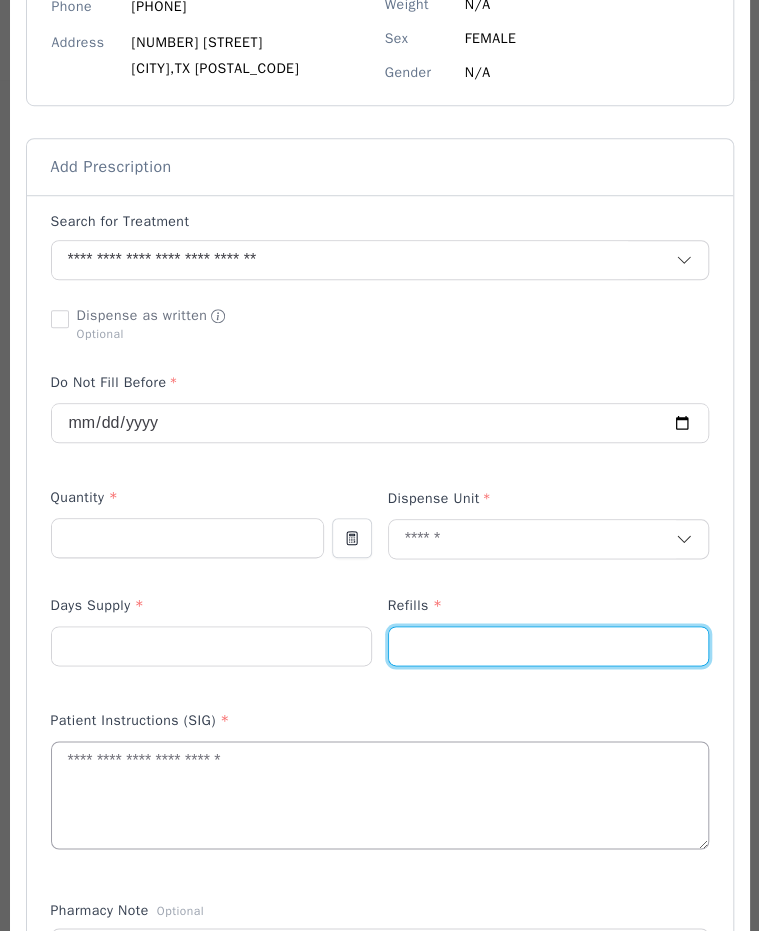 type on "*" 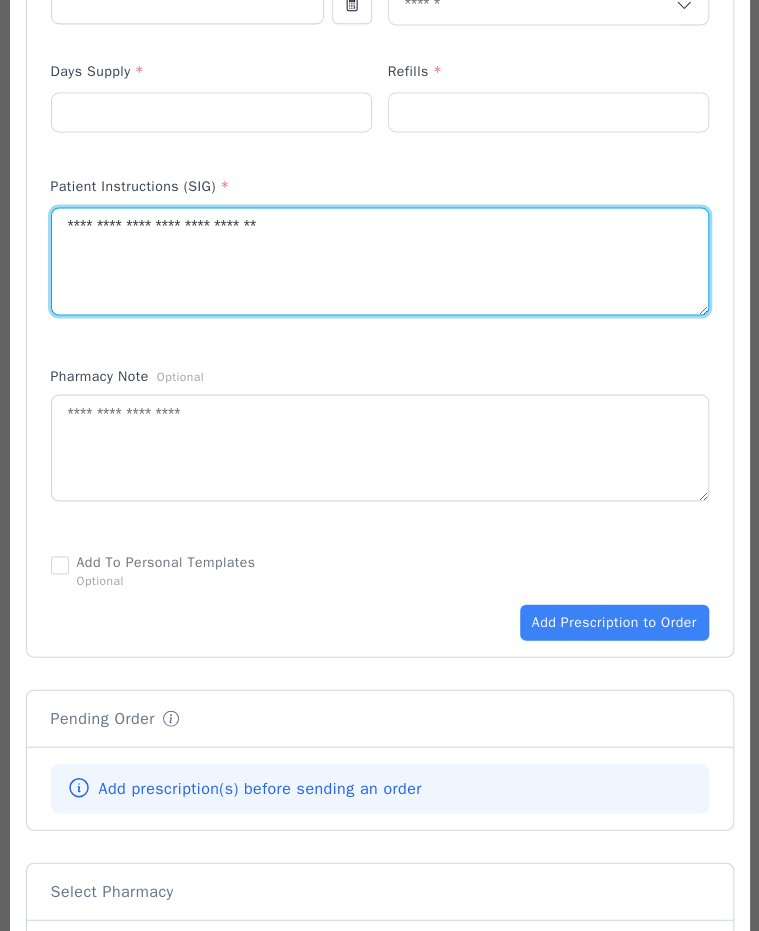 scroll, scrollTop: 834, scrollLeft: 0, axis: vertical 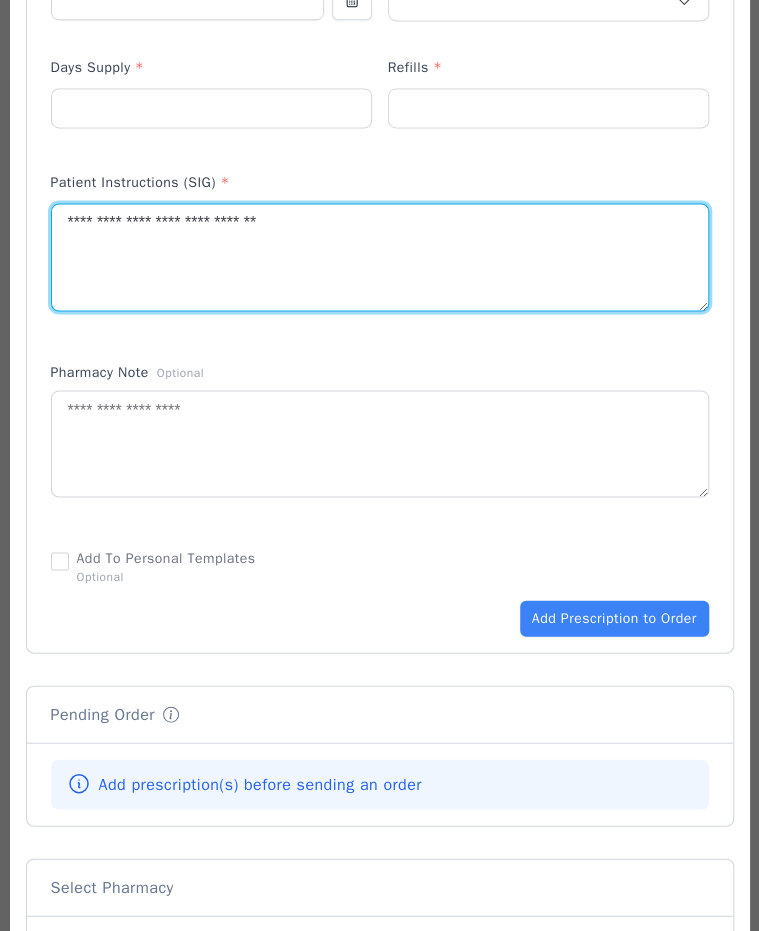 type on "**********" 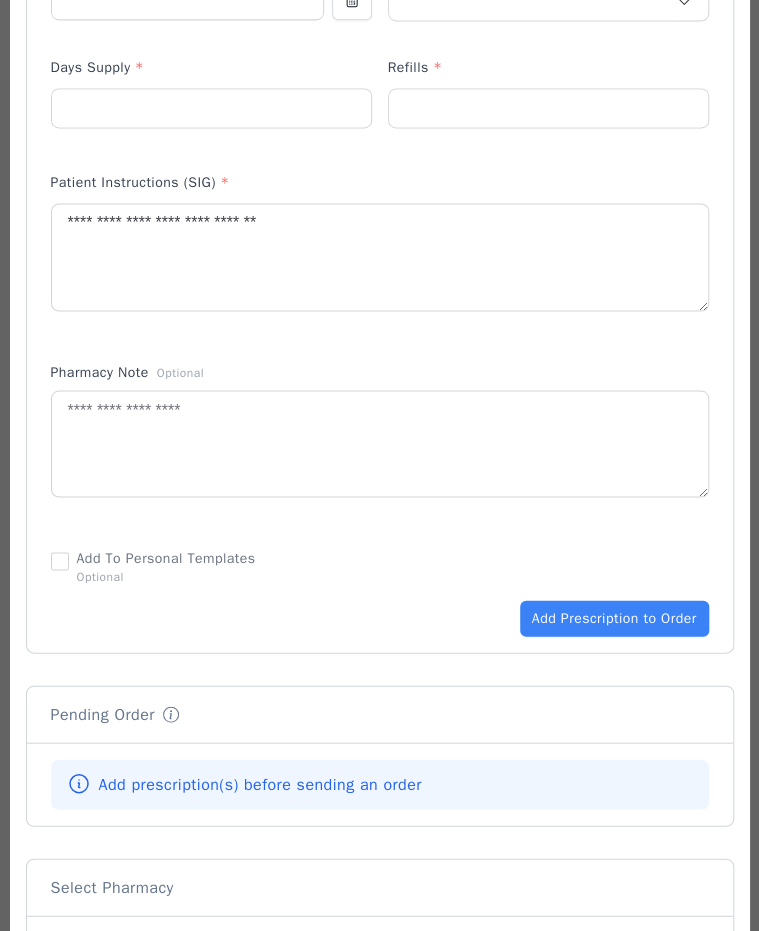 click on "Add Prescription to Order" at bounding box center (614, 618) 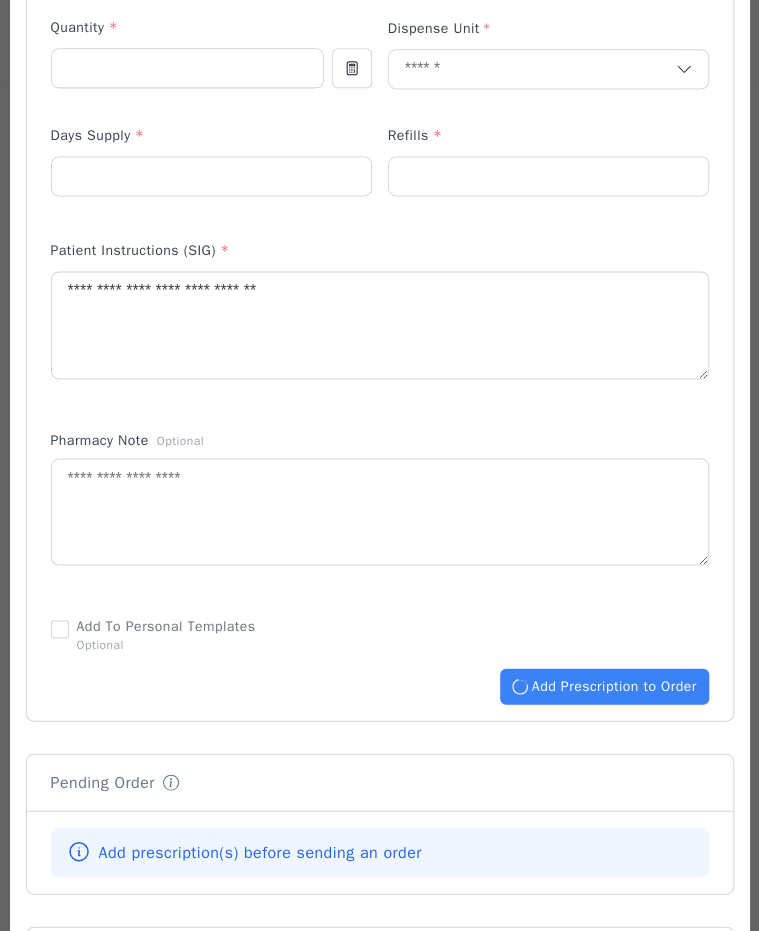 scroll, scrollTop: 735, scrollLeft: 0, axis: vertical 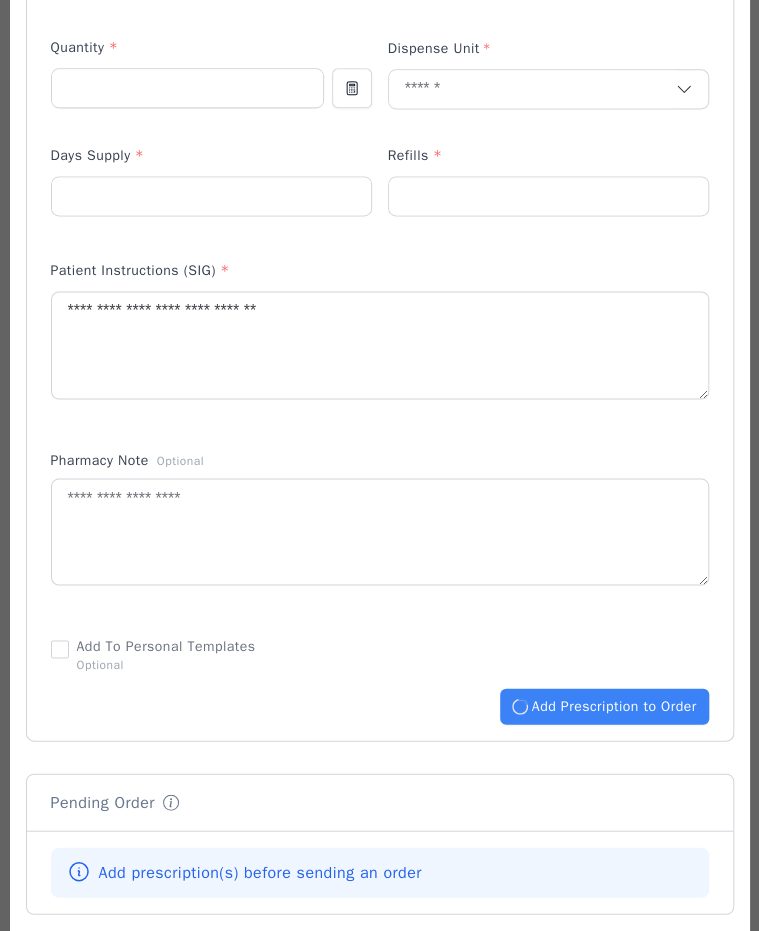 type 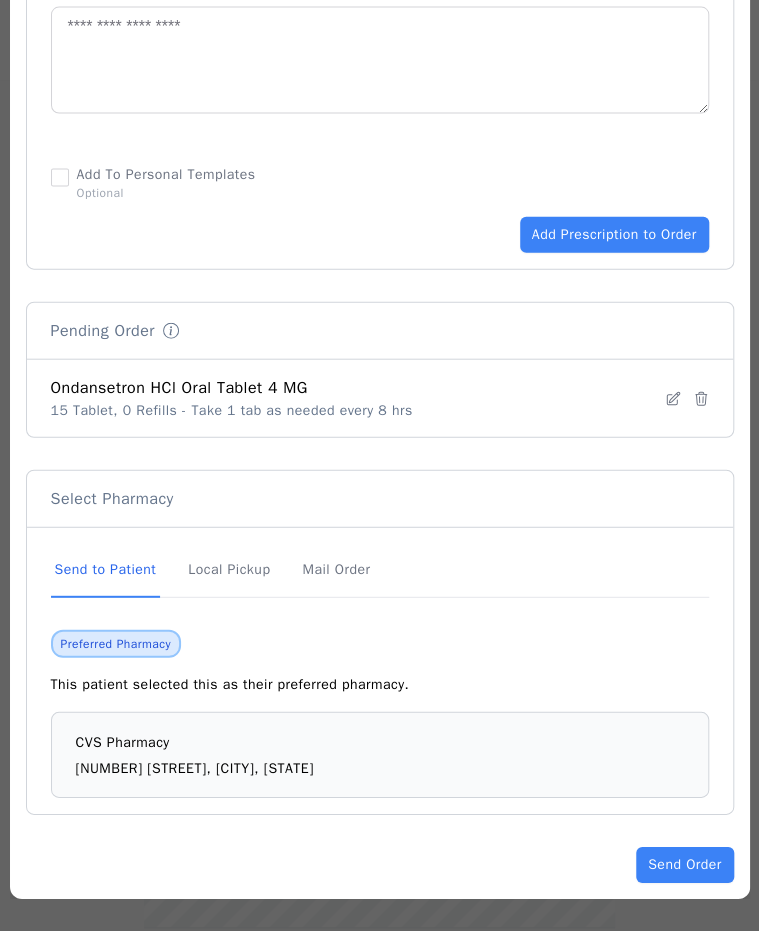 scroll, scrollTop: 1228, scrollLeft: 0, axis: vertical 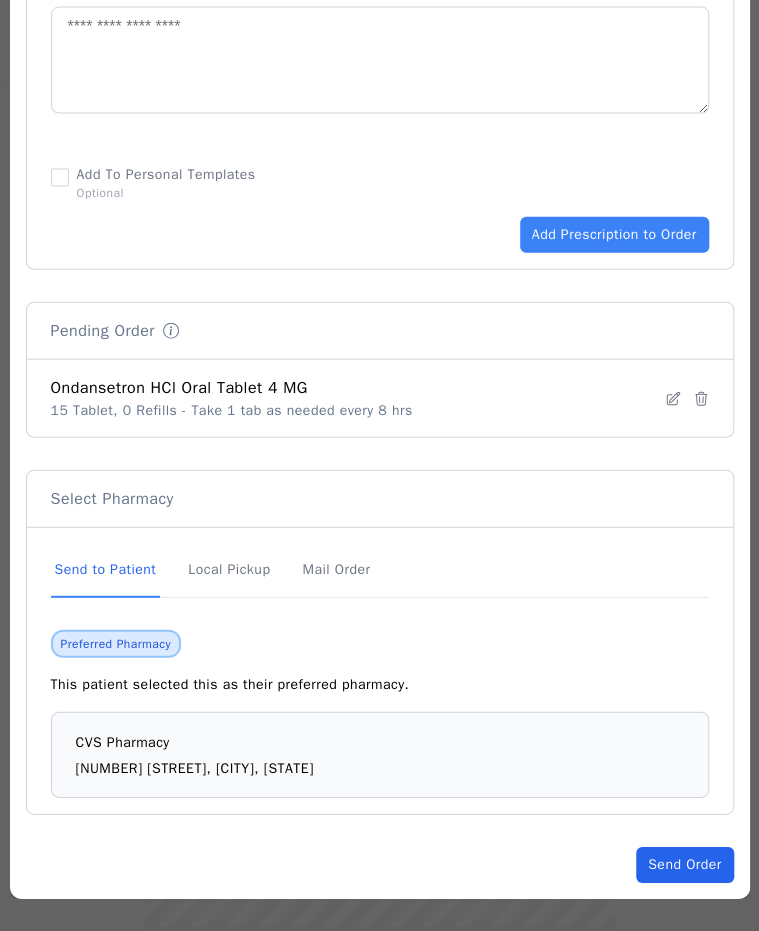 click on "Send Order" 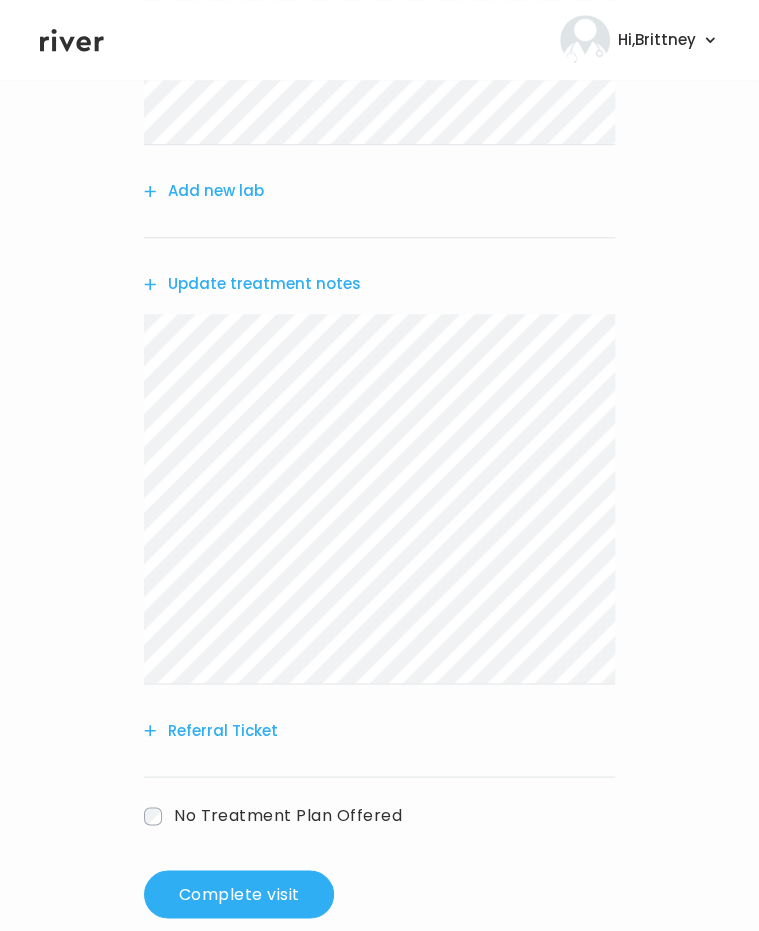 scroll, scrollTop: 536, scrollLeft: 0, axis: vertical 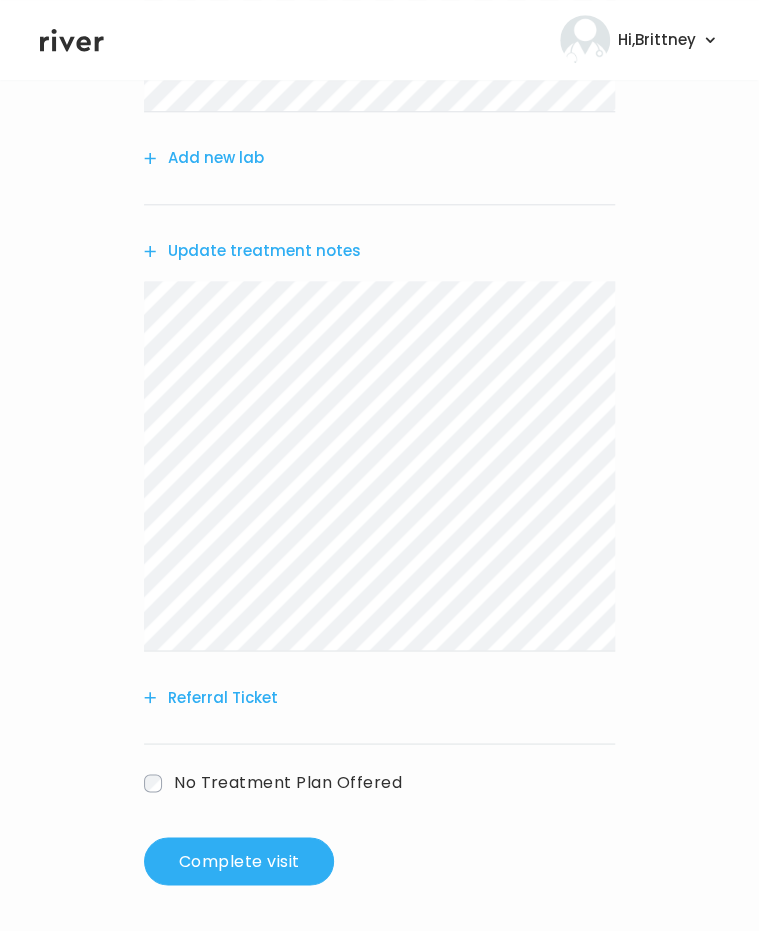 click on "Referral Ticket" at bounding box center [211, 697] 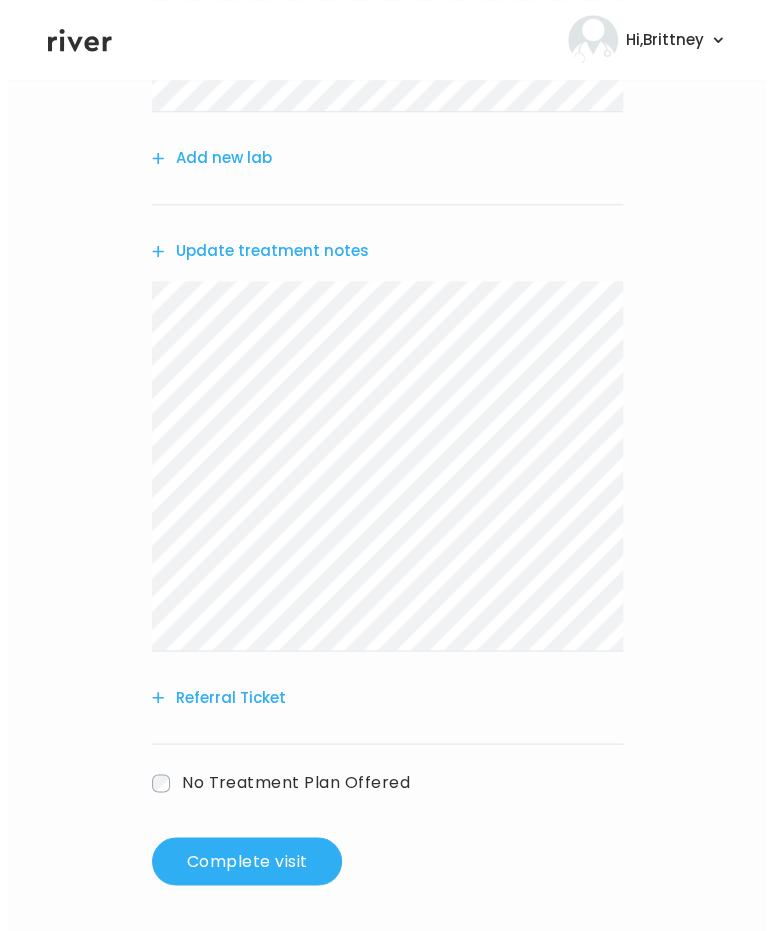 scroll, scrollTop: 0, scrollLeft: 0, axis: both 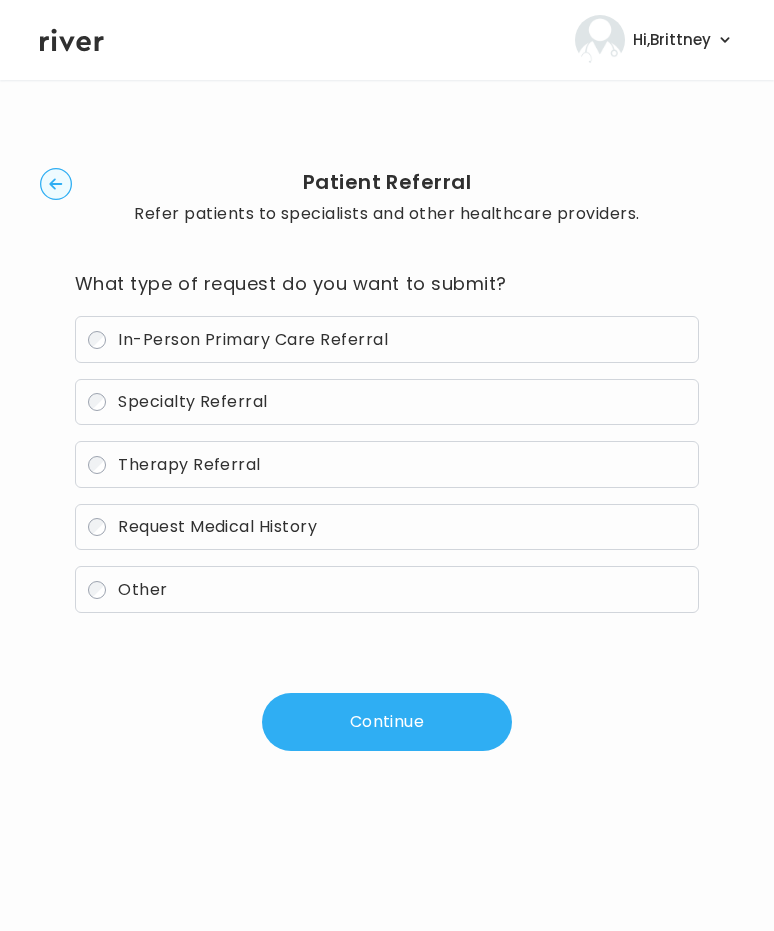 click on "Other" at bounding box center (142, 589) 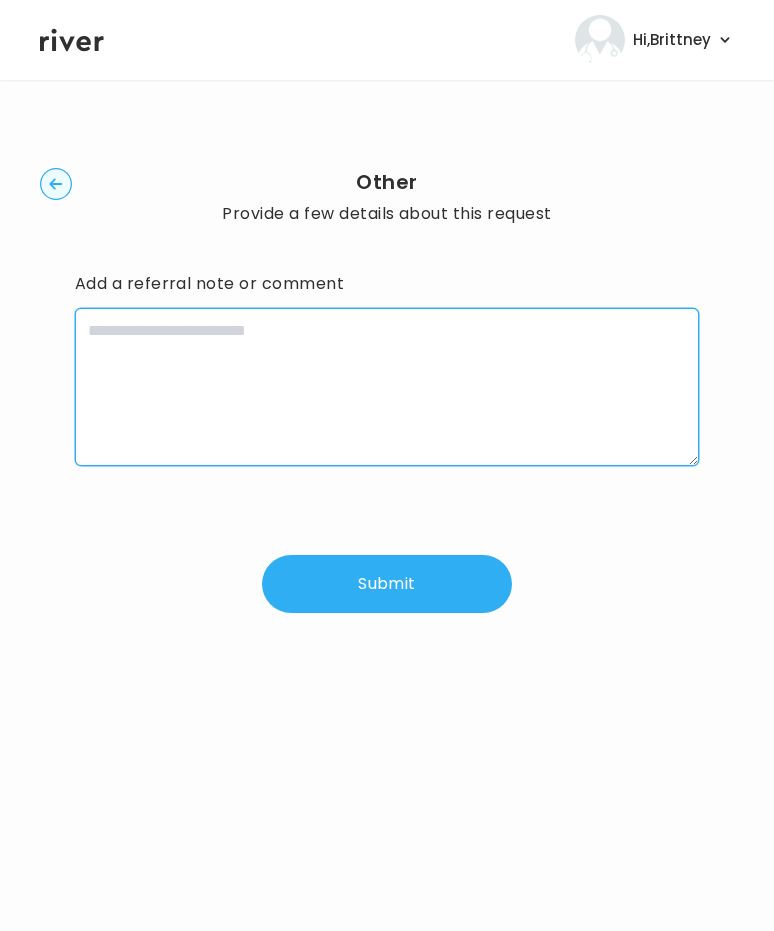 click at bounding box center (387, 387) 